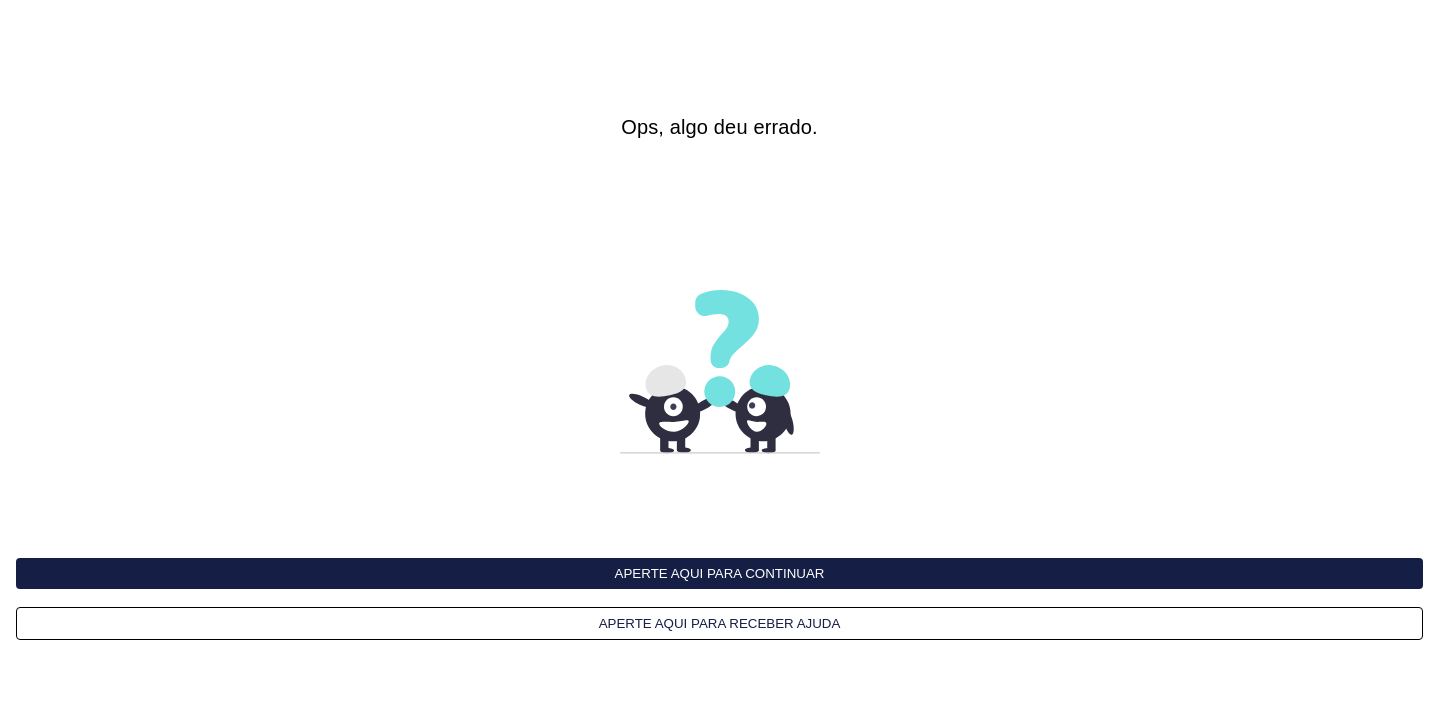 scroll, scrollTop: 0, scrollLeft: 0, axis: both 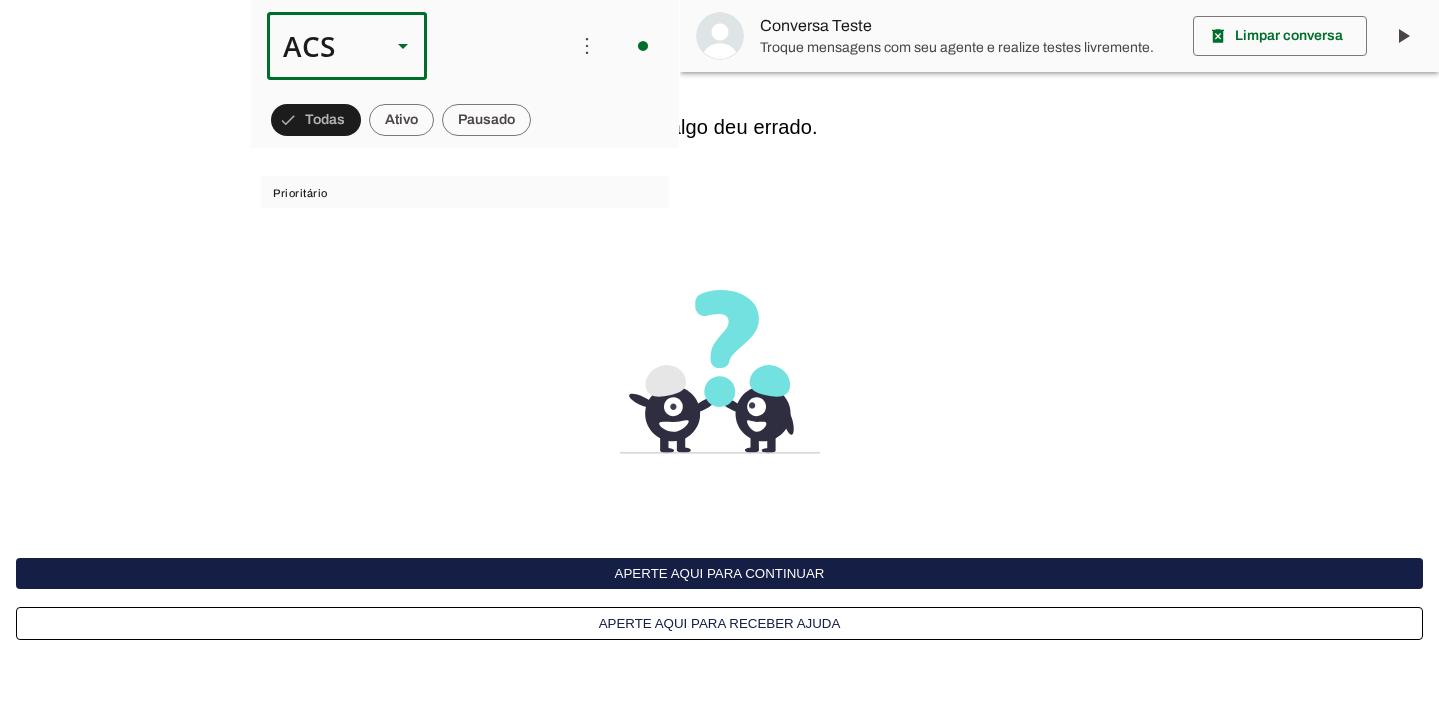 click on "ACS" at bounding box center (321, 46) 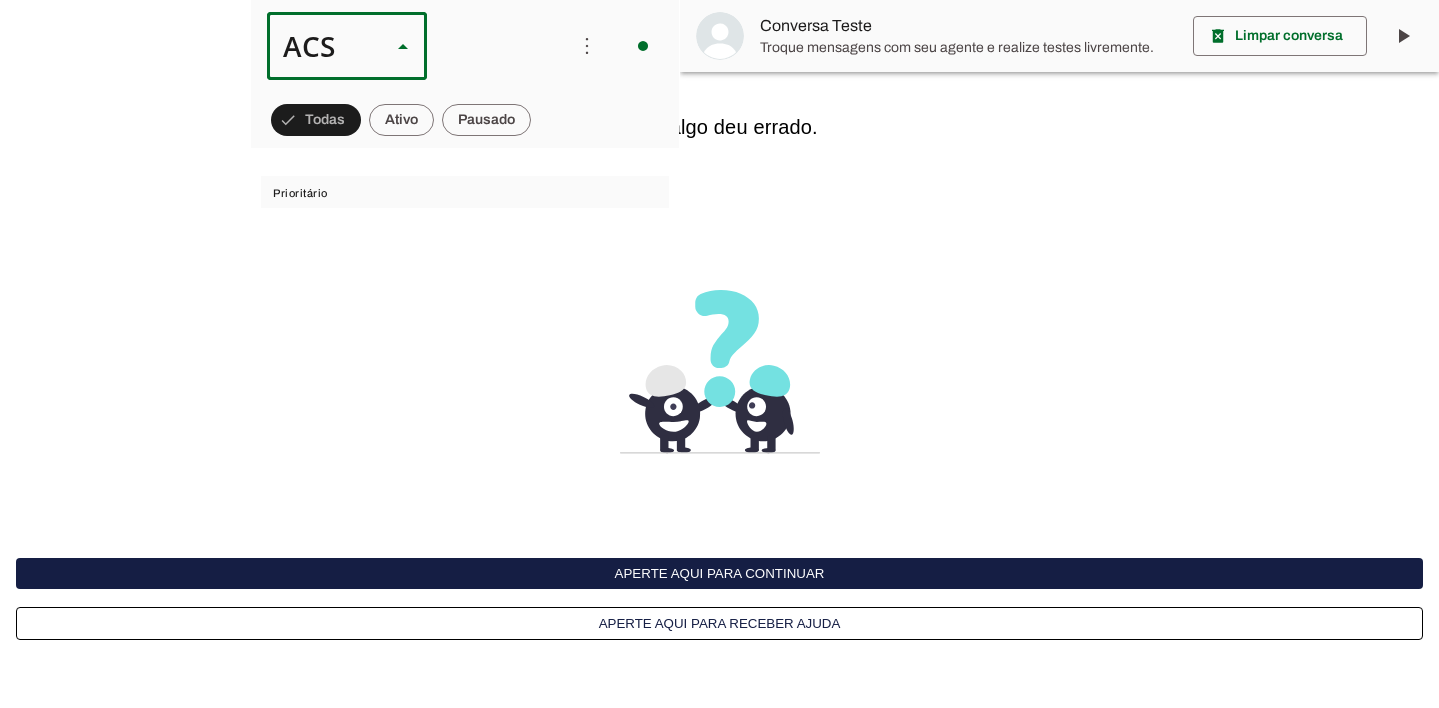 scroll, scrollTop: 0, scrollLeft: 0, axis: both 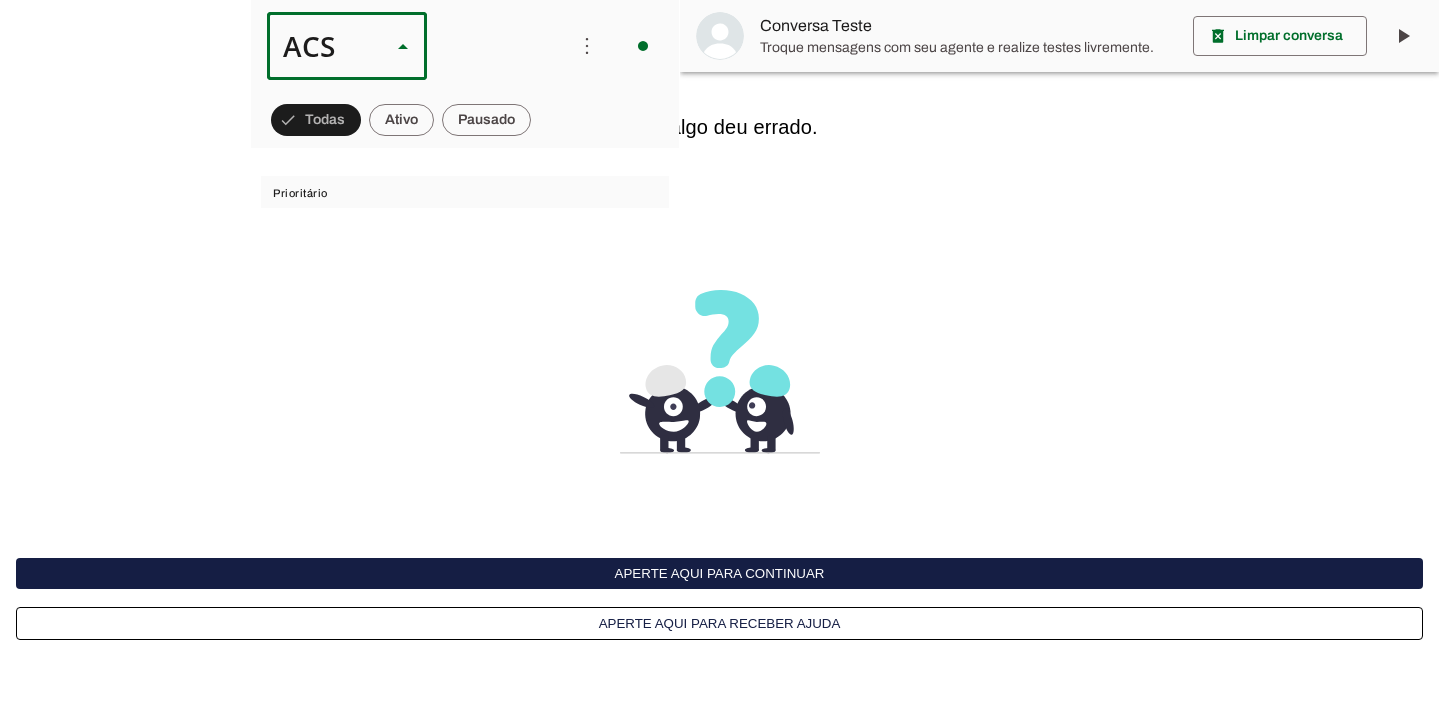 click on "Colaboradora 1" at bounding box center [0, 0] 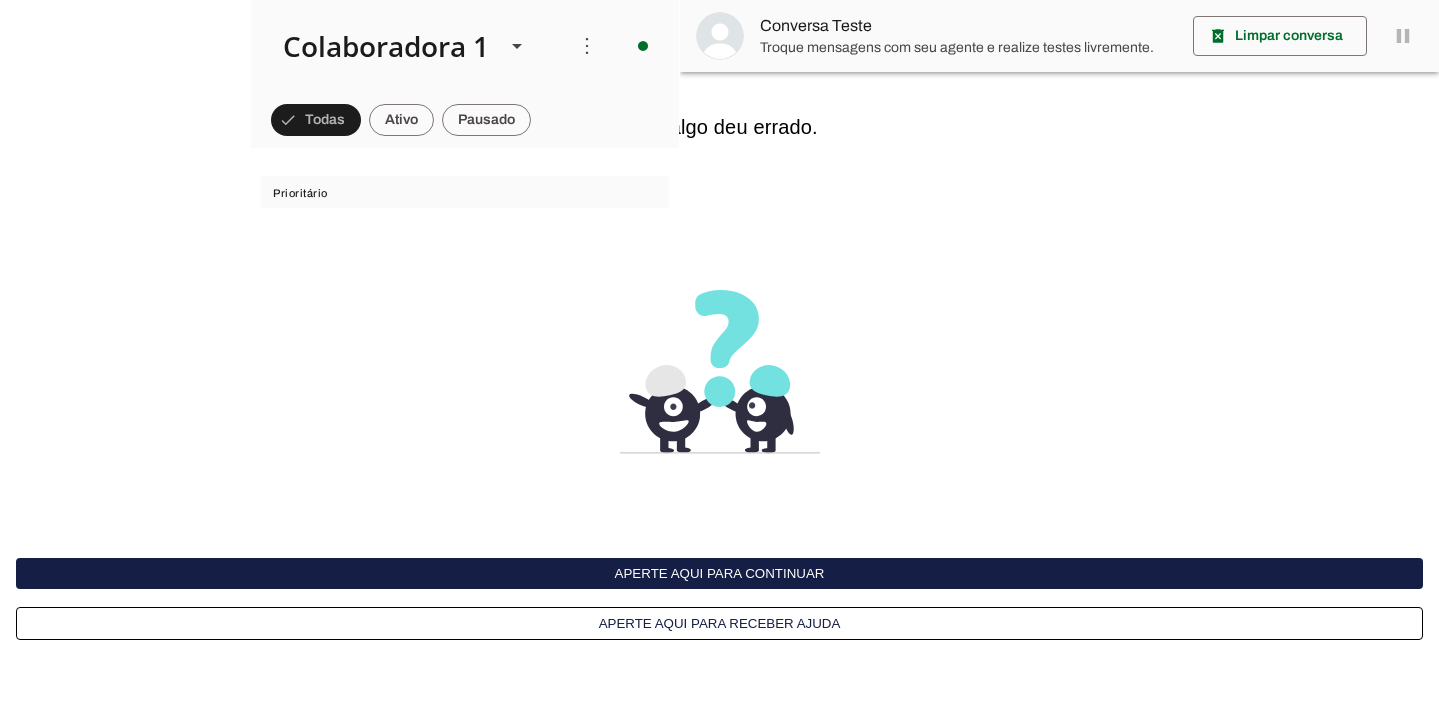 scroll, scrollTop: 0, scrollLeft: 0, axis: both 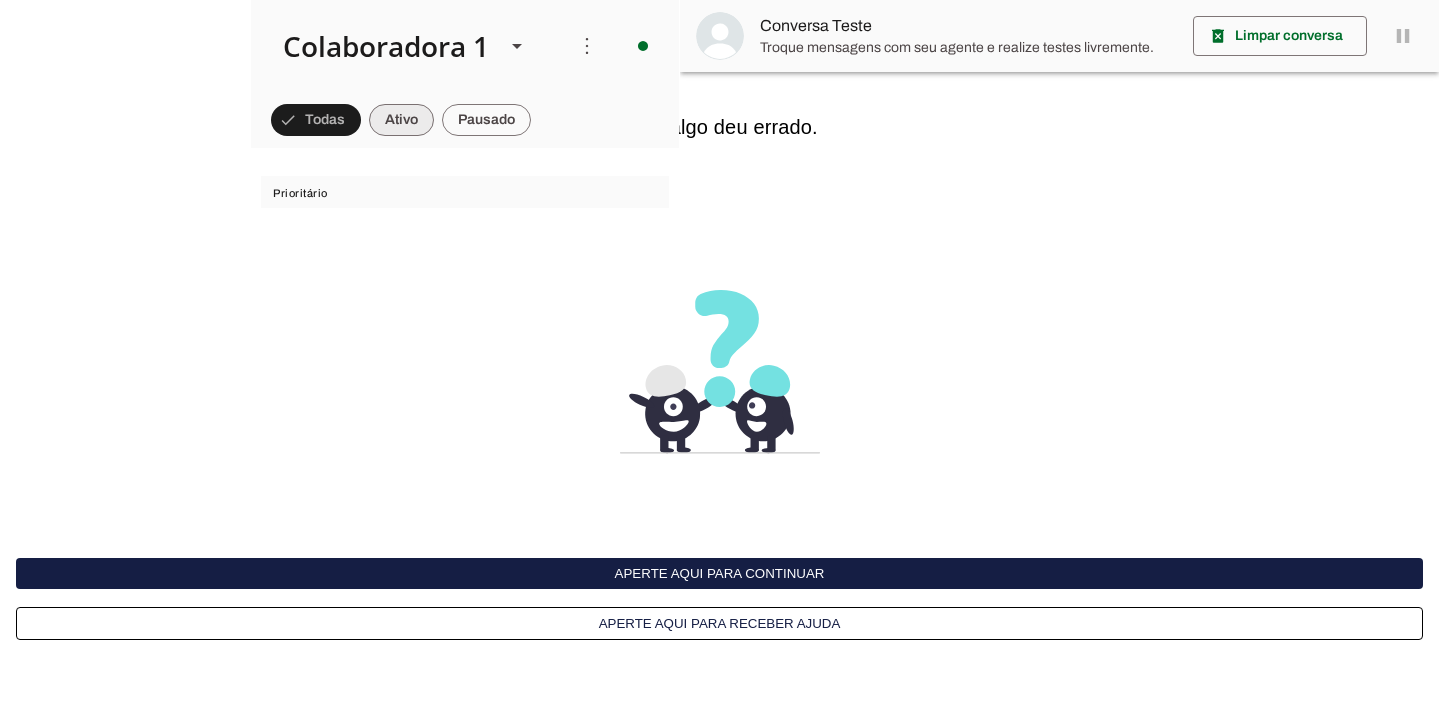 click at bounding box center [316, 120] 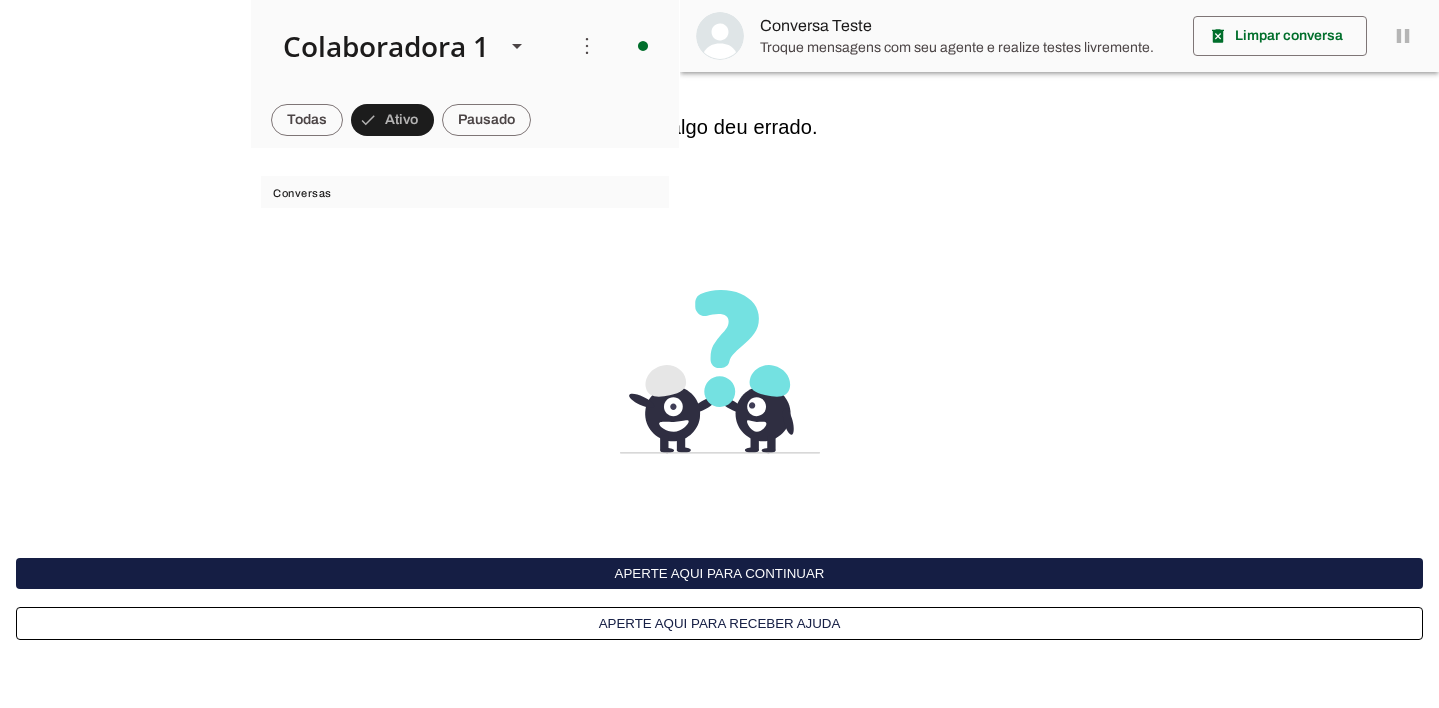 click on "Aperte aqui para continuar" at bounding box center [719, 573] 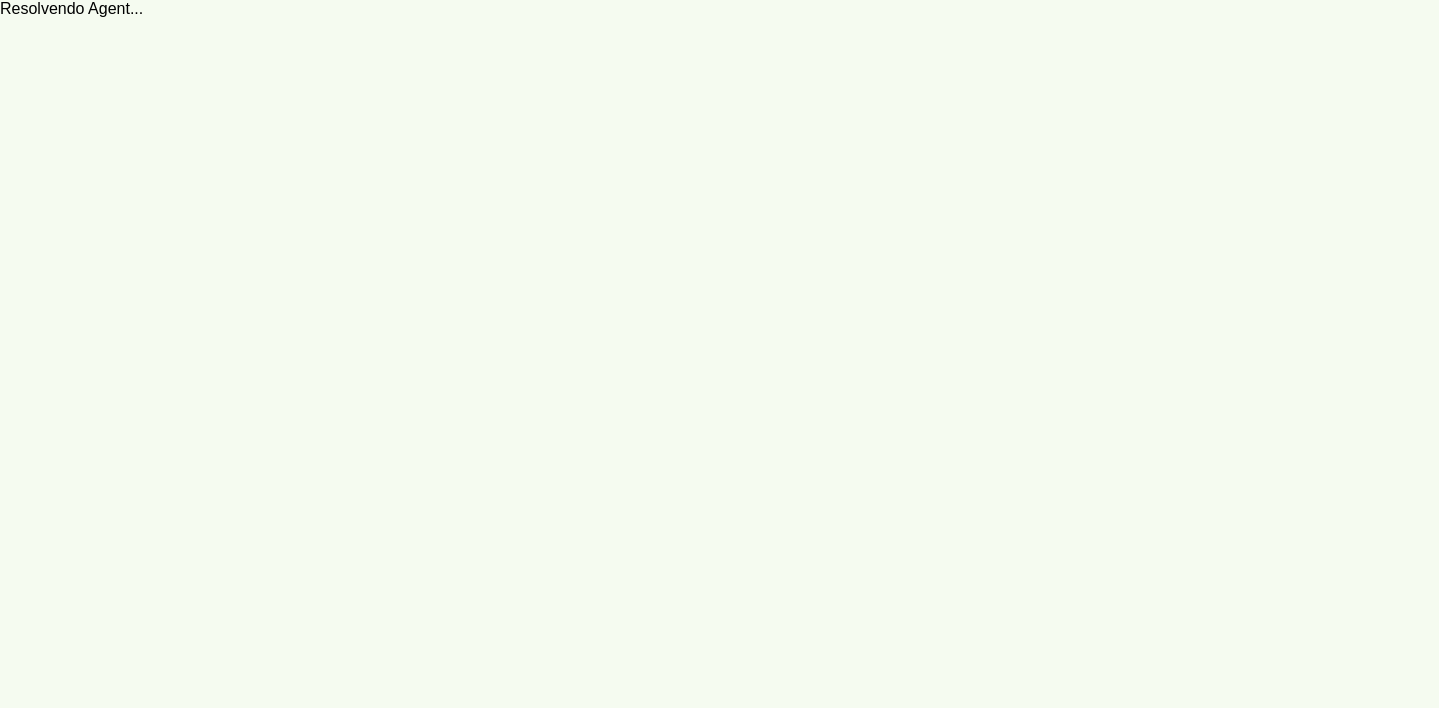 scroll, scrollTop: 0, scrollLeft: 0, axis: both 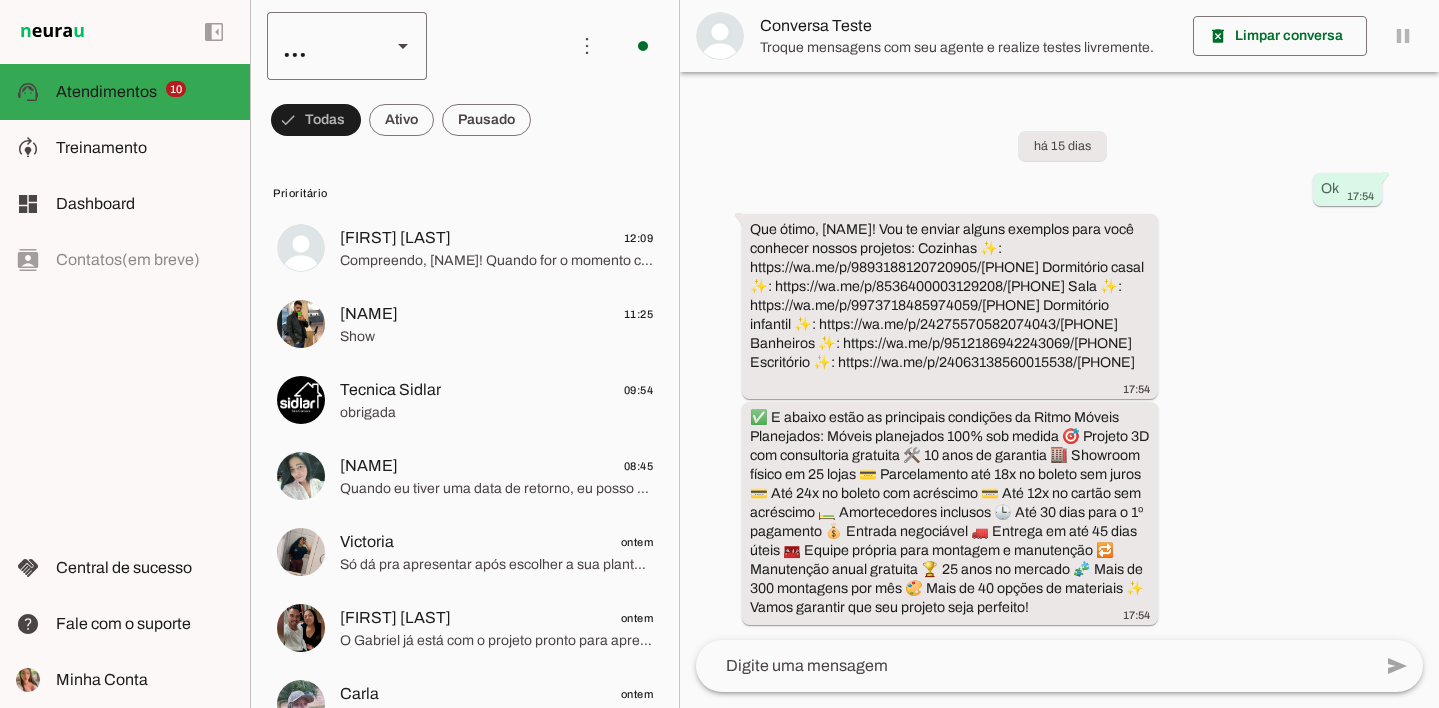 click on "..." at bounding box center (347, 46) 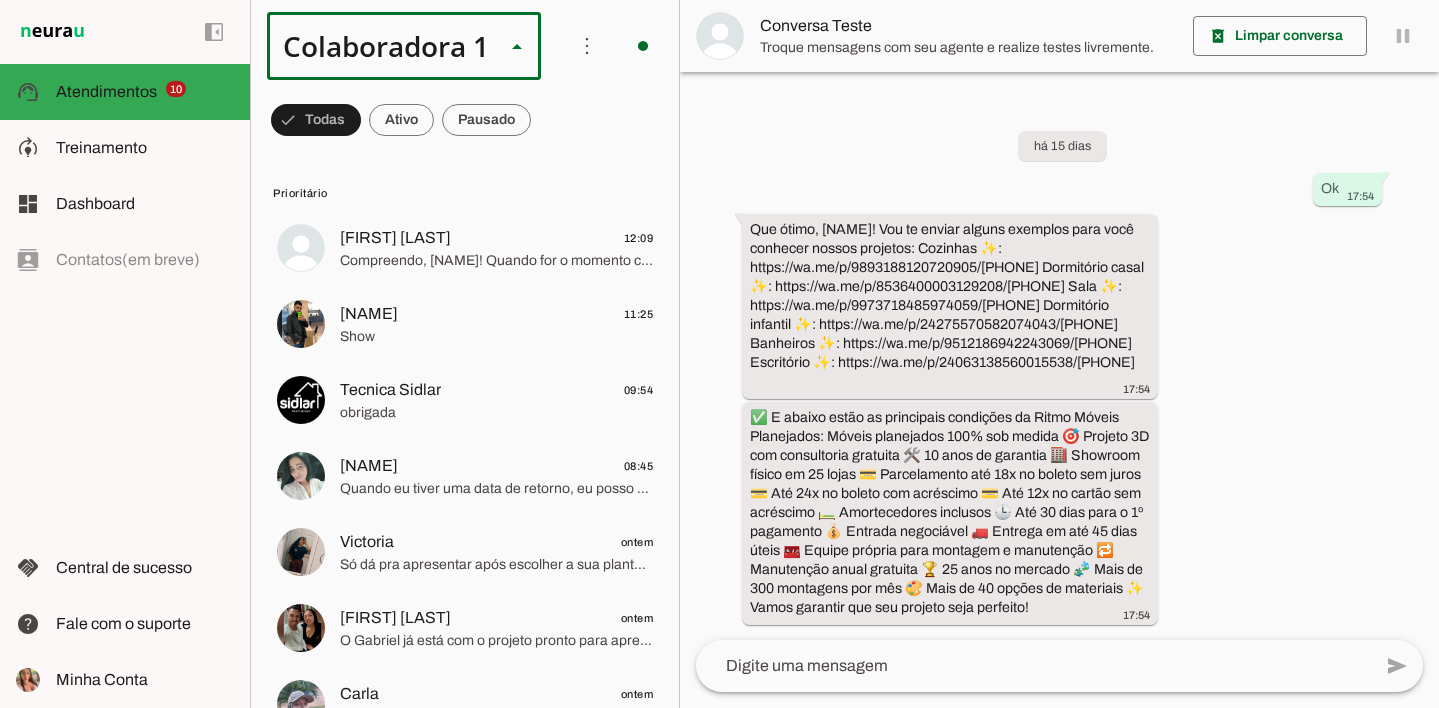 scroll, scrollTop: 0, scrollLeft: 0, axis: both 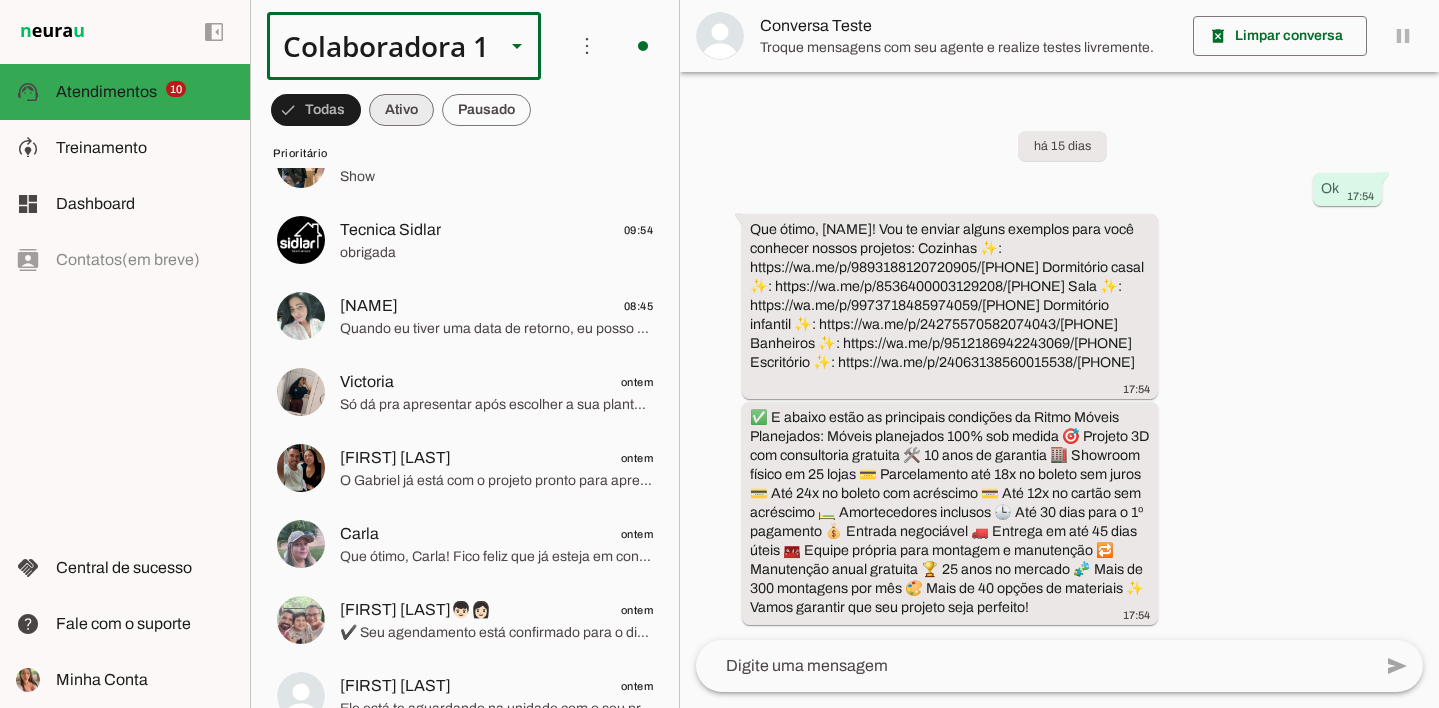 click at bounding box center [316, 110] 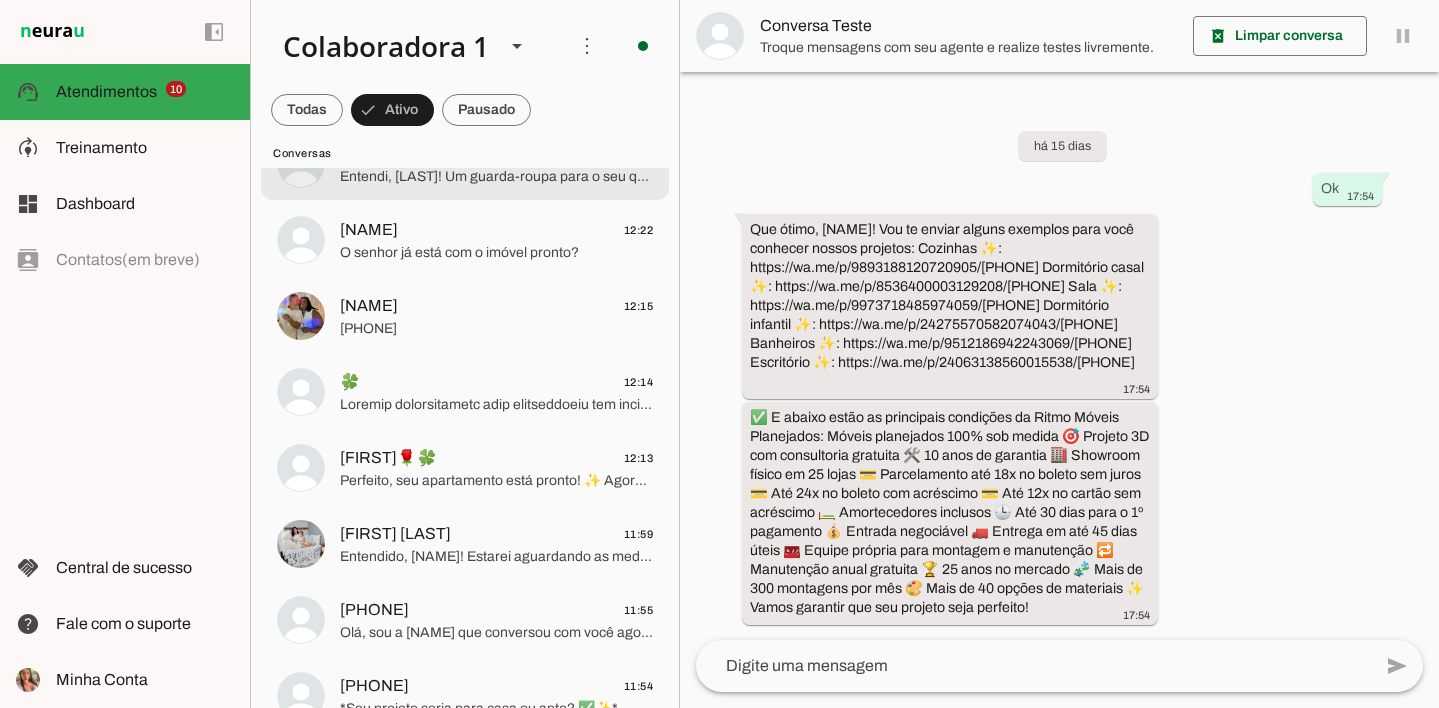 scroll, scrollTop: 0, scrollLeft: 0, axis: both 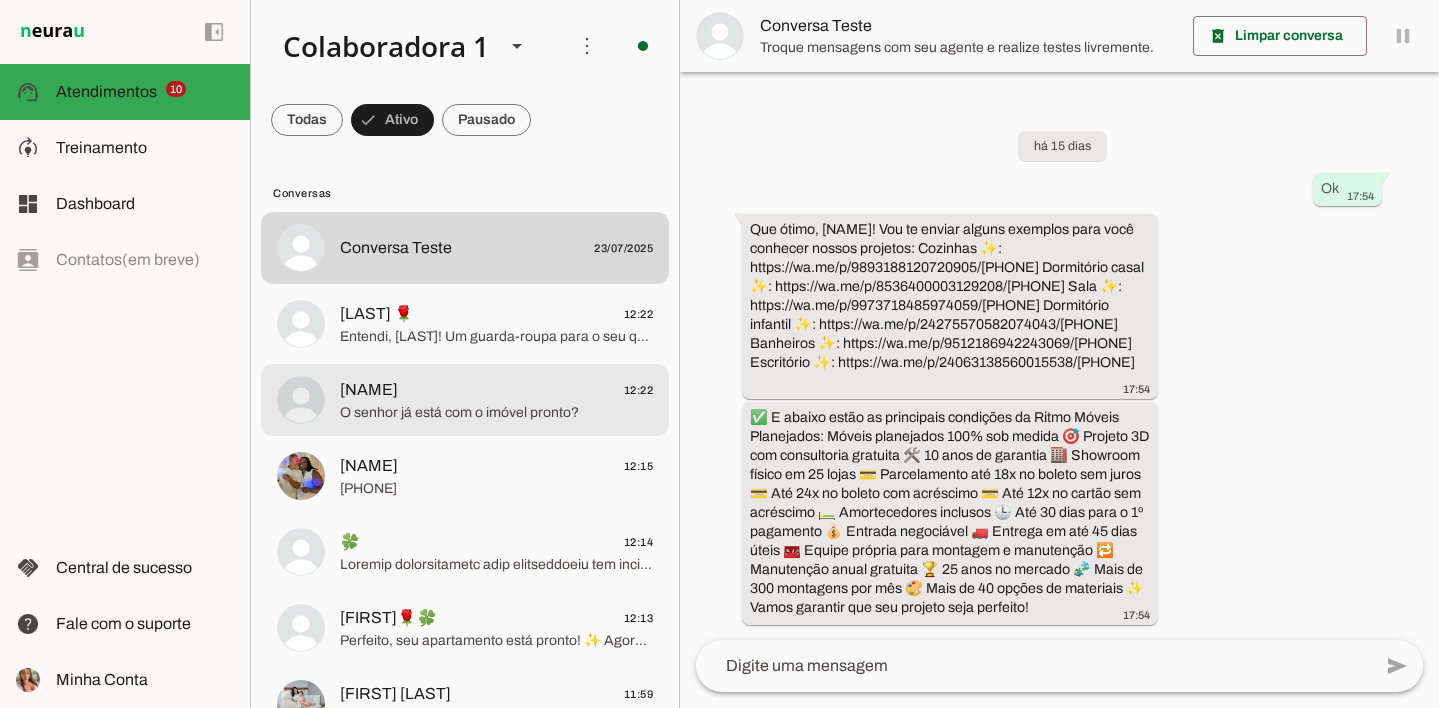 click on "[FIRST] [LAST]
[TIME]" 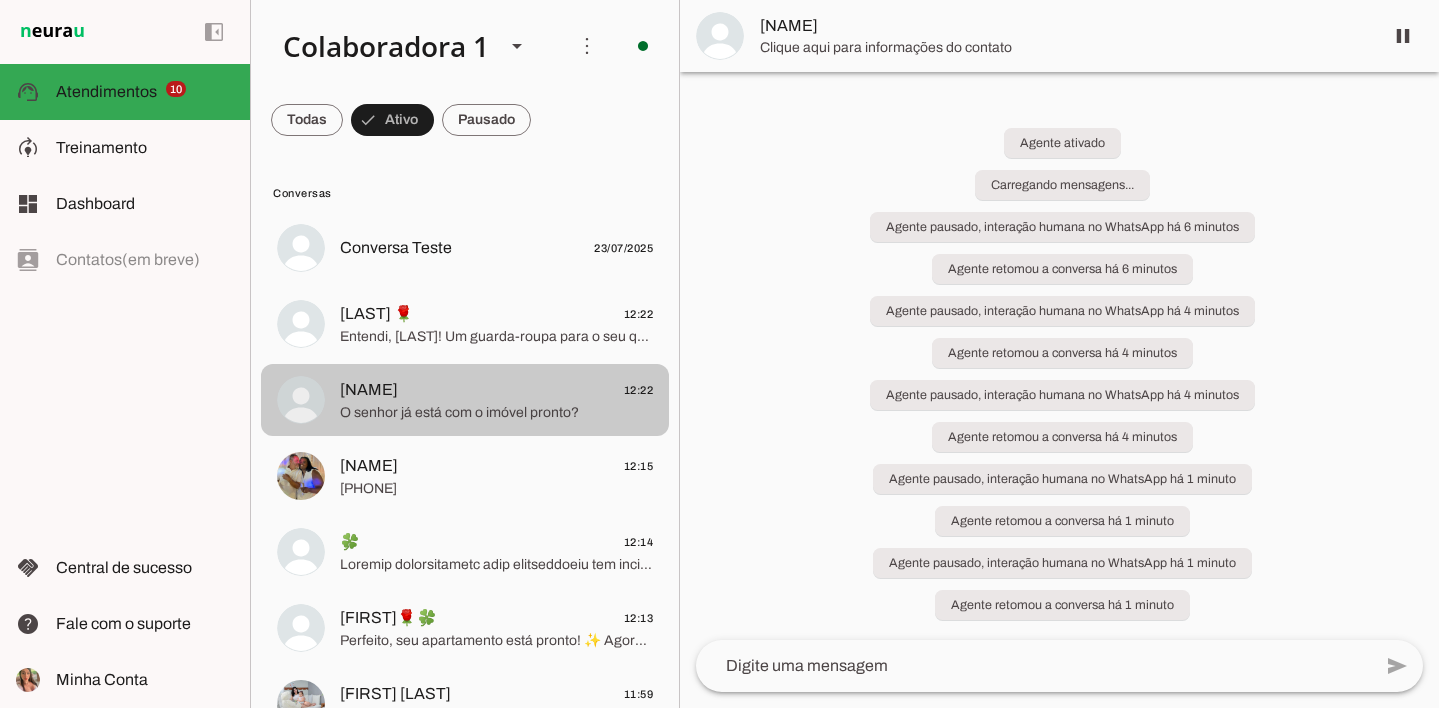 scroll, scrollTop: 0, scrollLeft: 0, axis: both 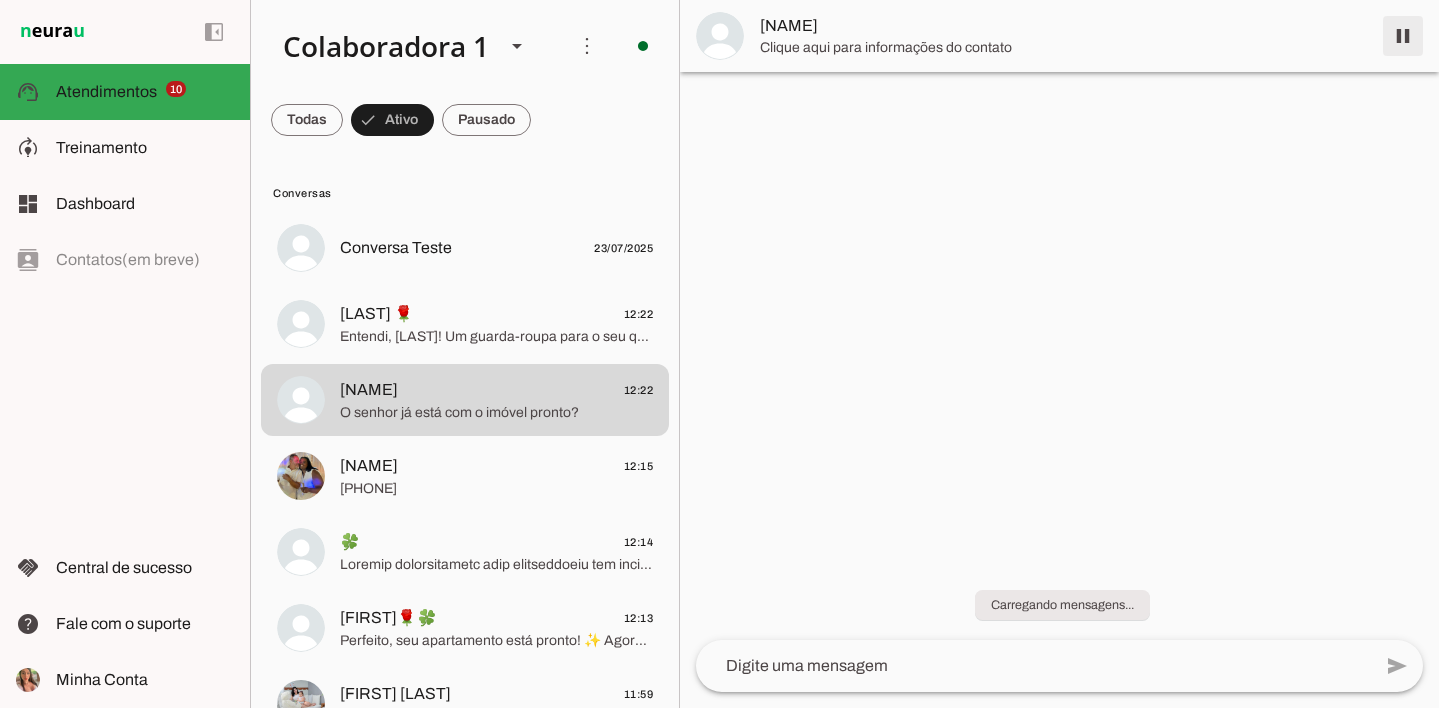 click at bounding box center (1403, 36) 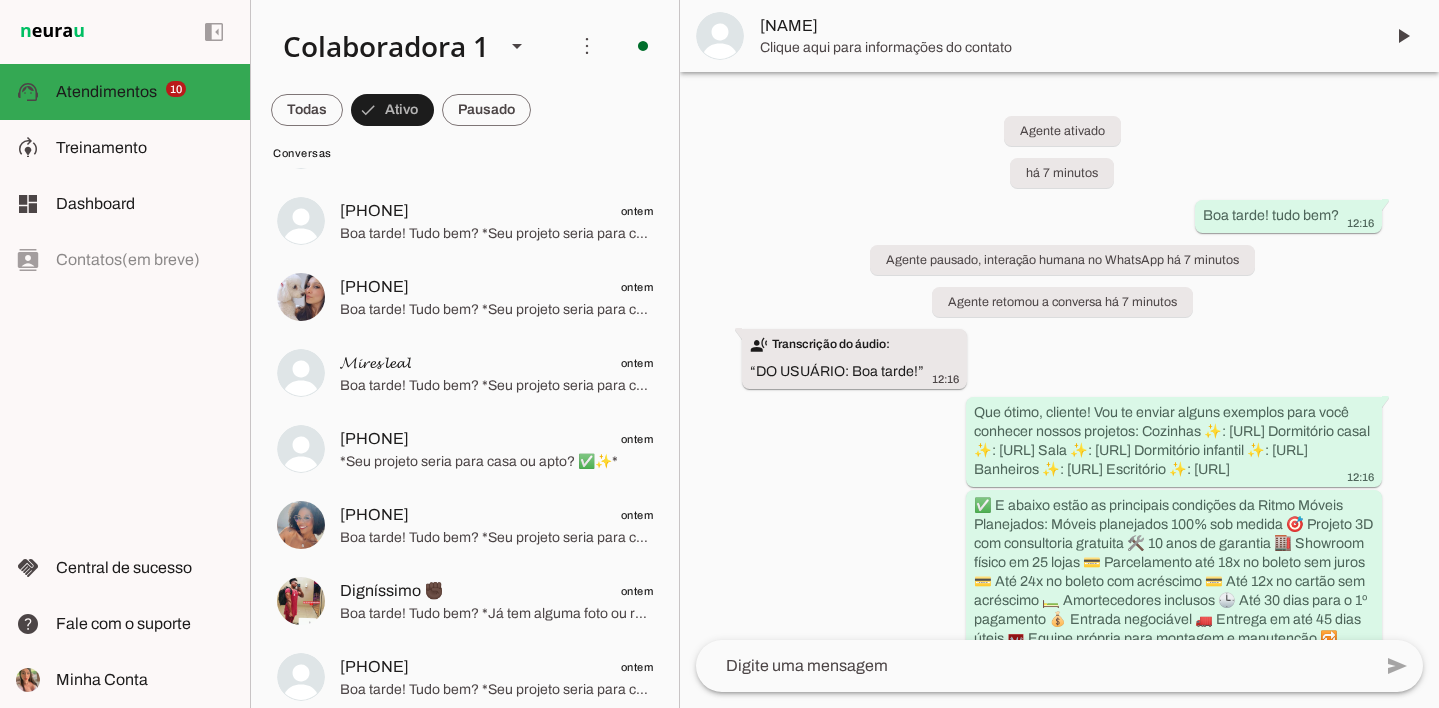 scroll, scrollTop: 2617, scrollLeft: 0, axis: vertical 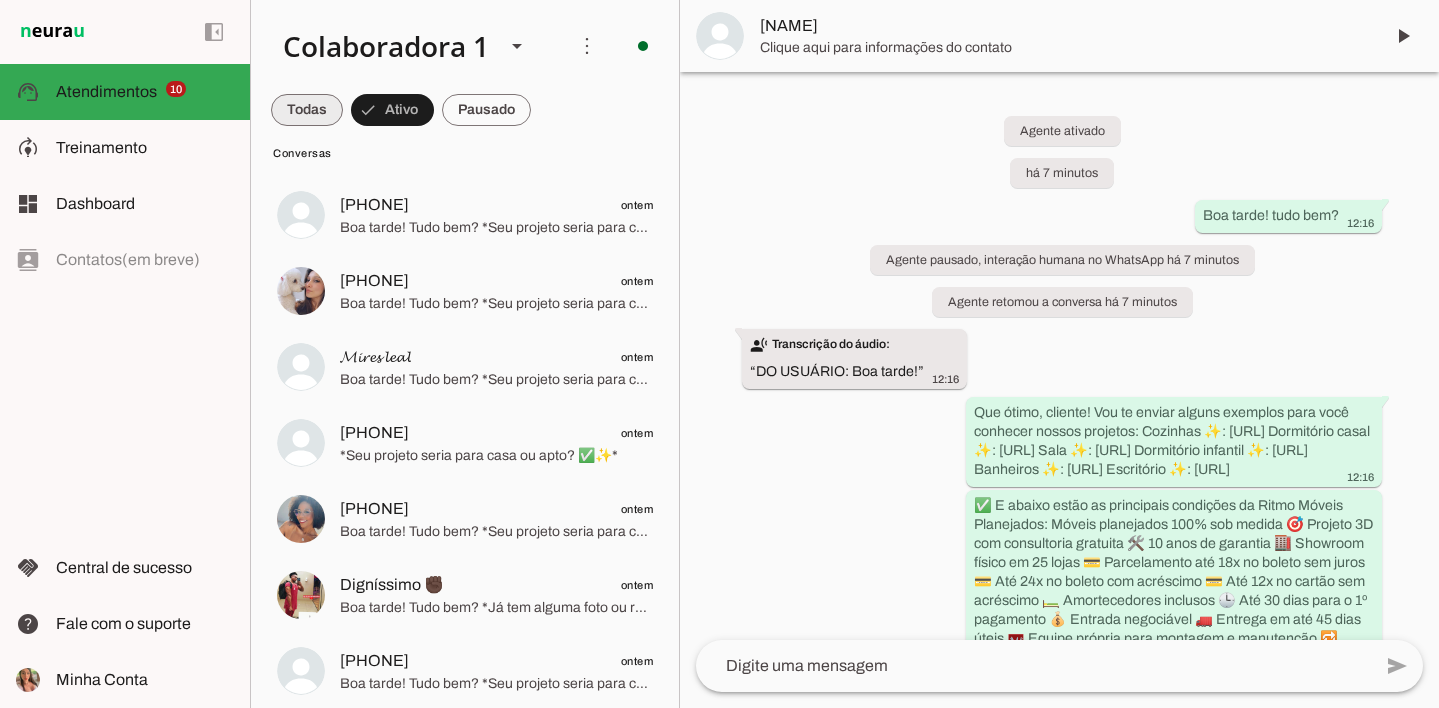 click at bounding box center [307, 110] 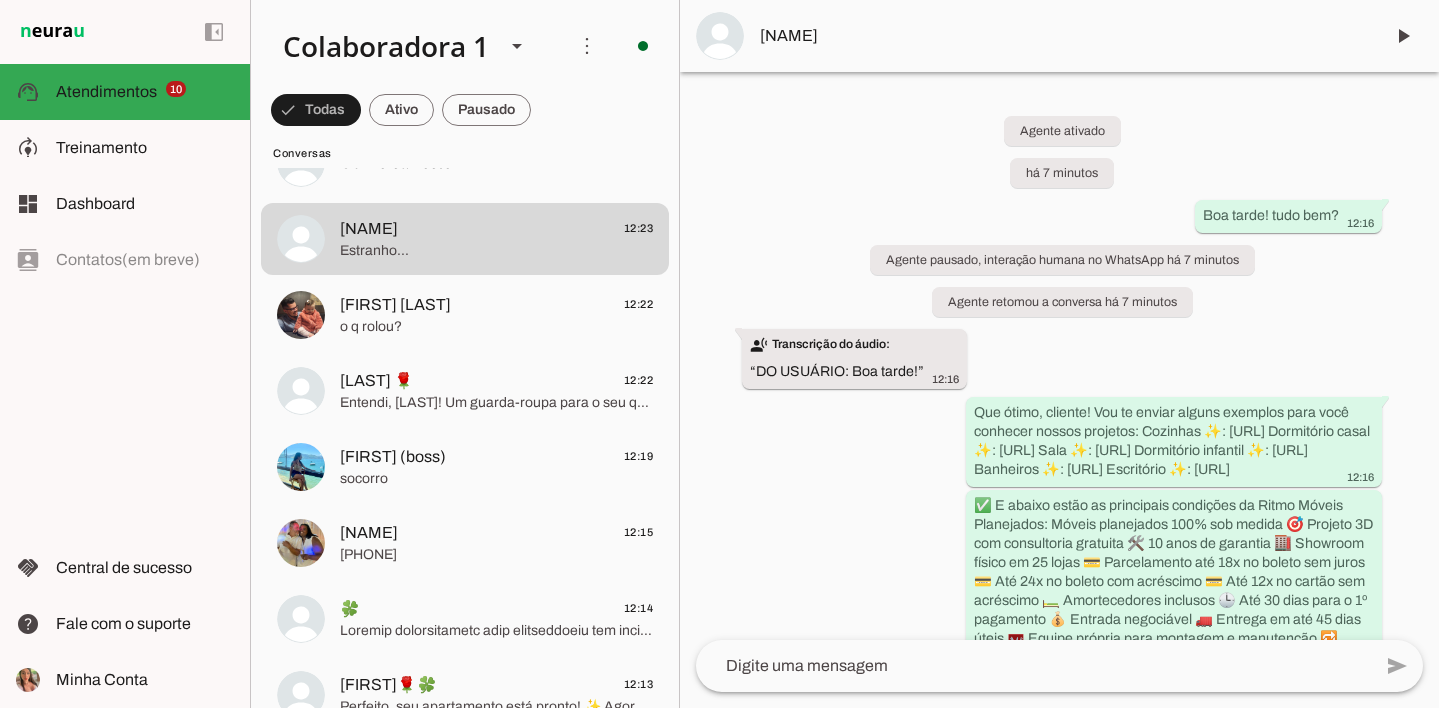 scroll, scrollTop: 1112, scrollLeft: 0, axis: vertical 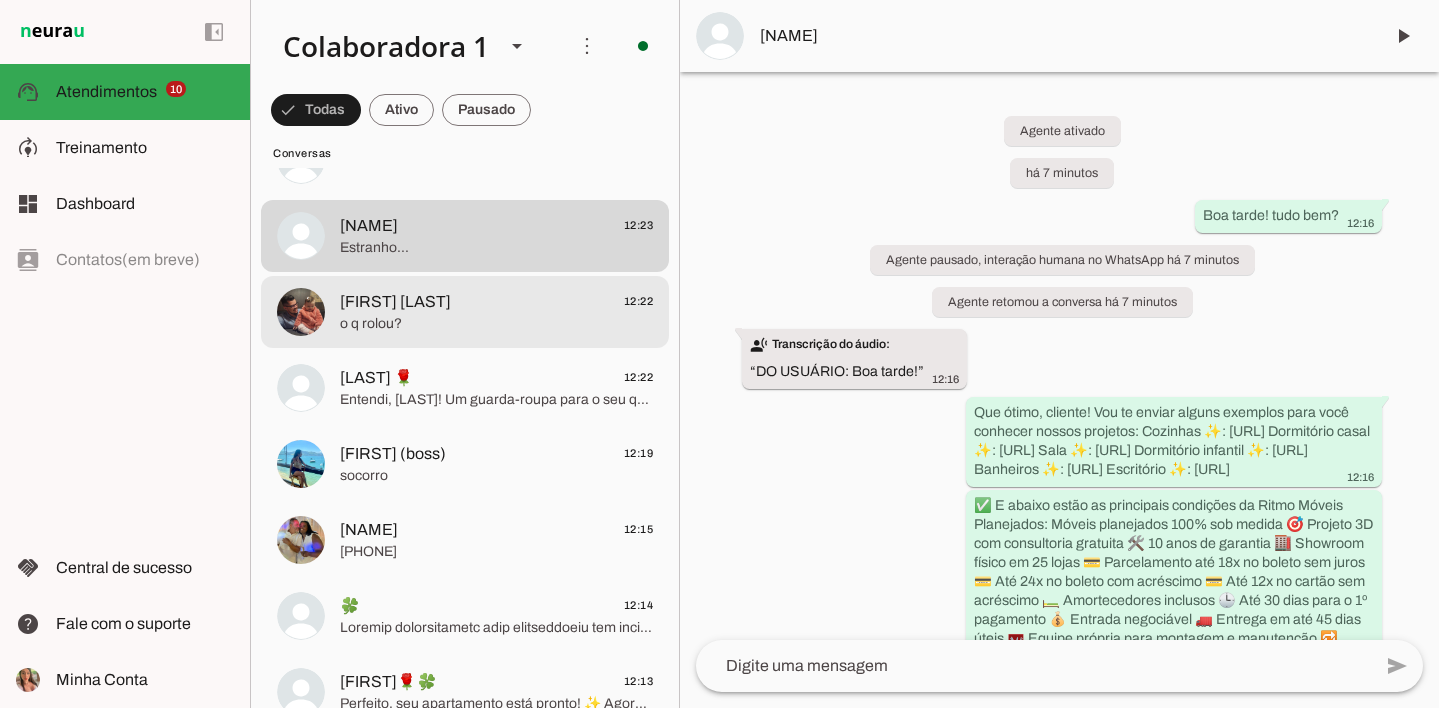 click at bounding box center [496, -864] 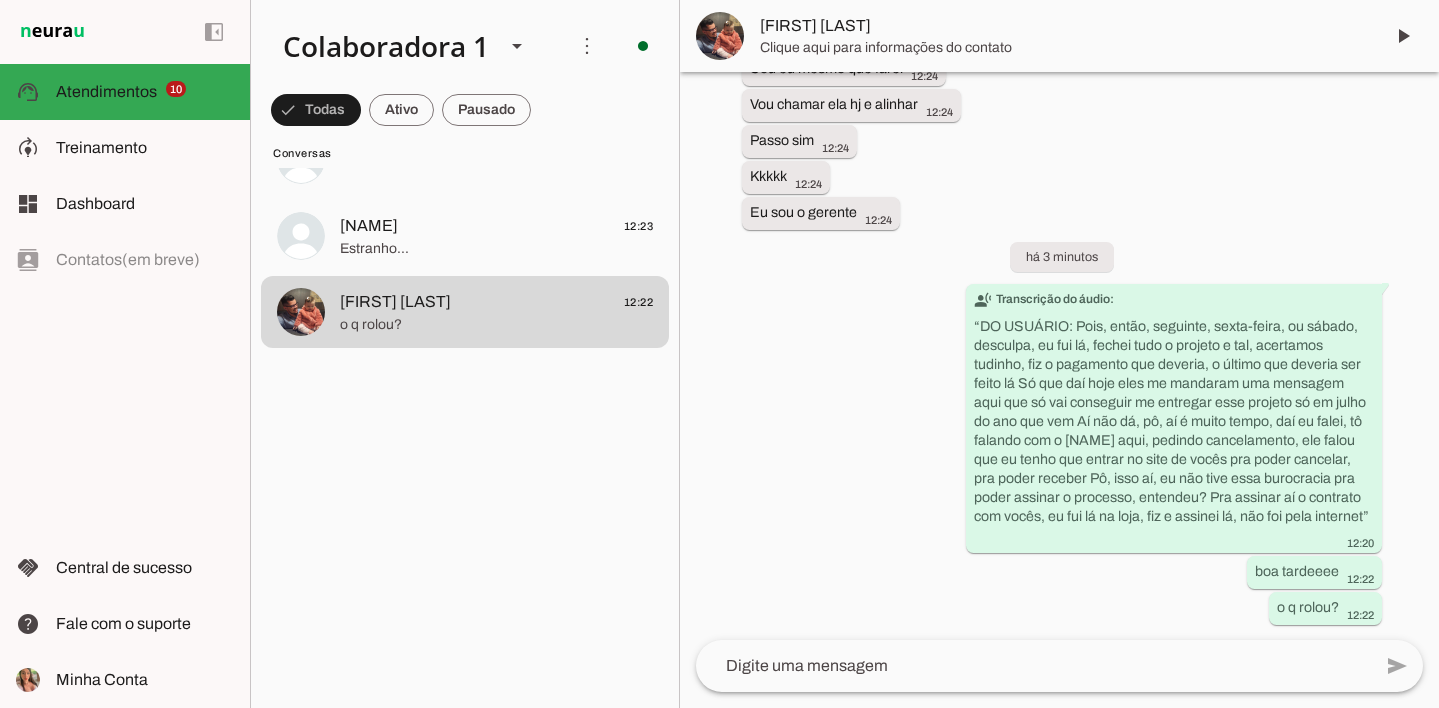 scroll, scrollTop: 0, scrollLeft: 0, axis: both 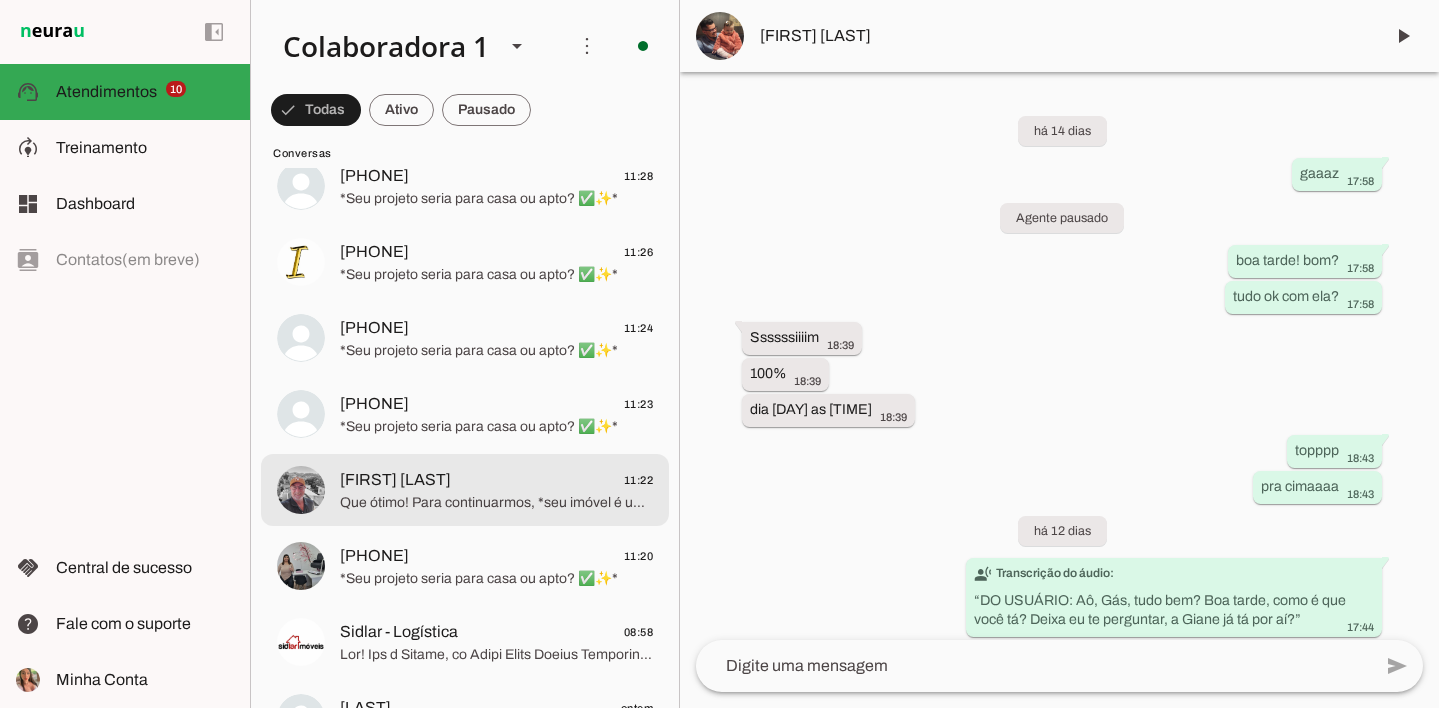 click on "[NAME]
11:22" 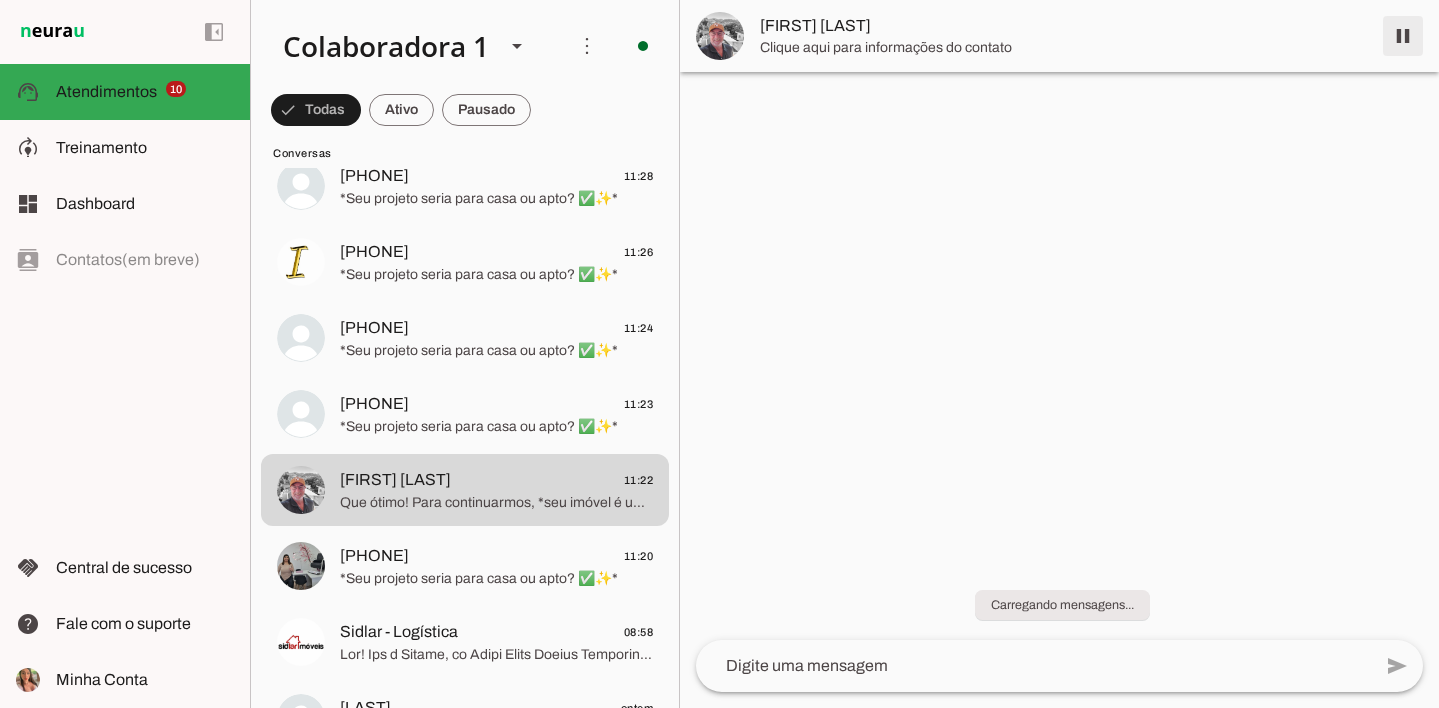 click at bounding box center (1403, 36) 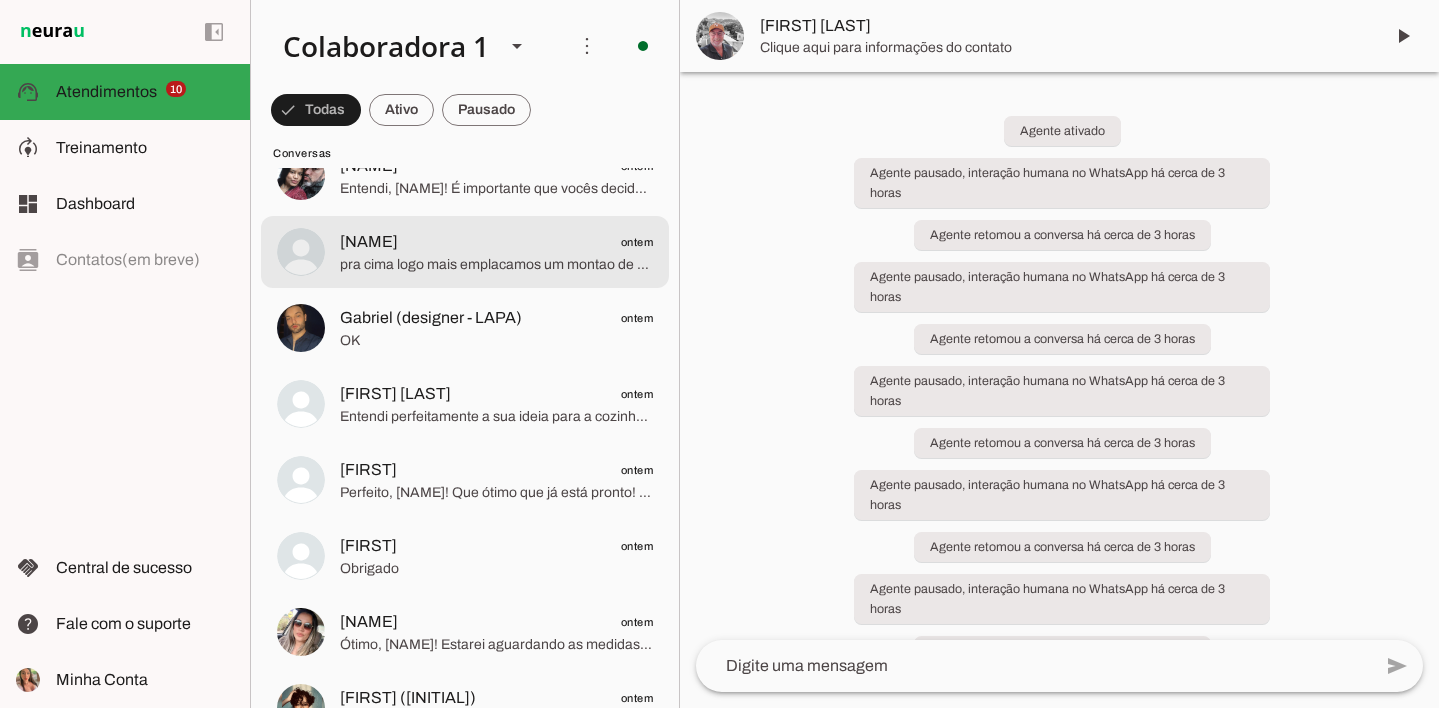 scroll, scrollTop: 3458, scrollLeft: 0, axis: vertical 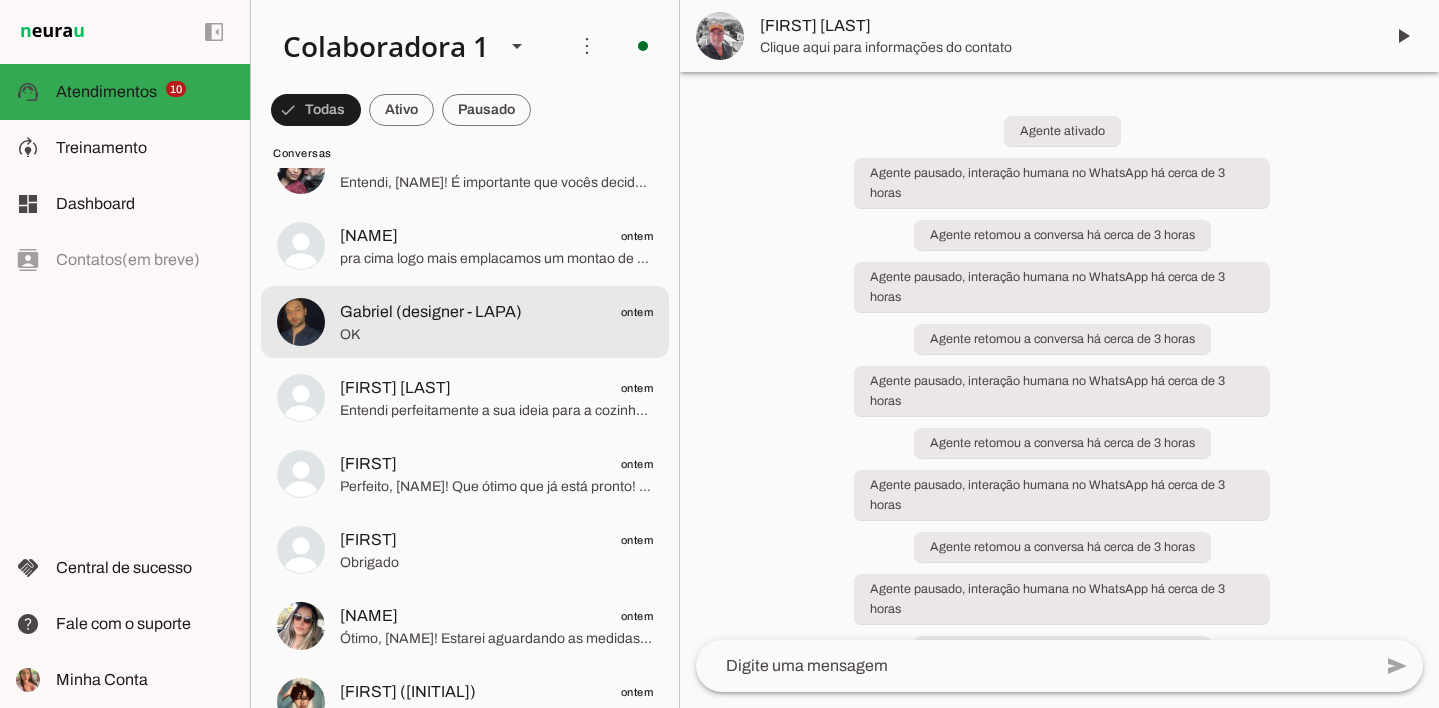 click on "[FIRST] (designer - [CITY])
ontem" 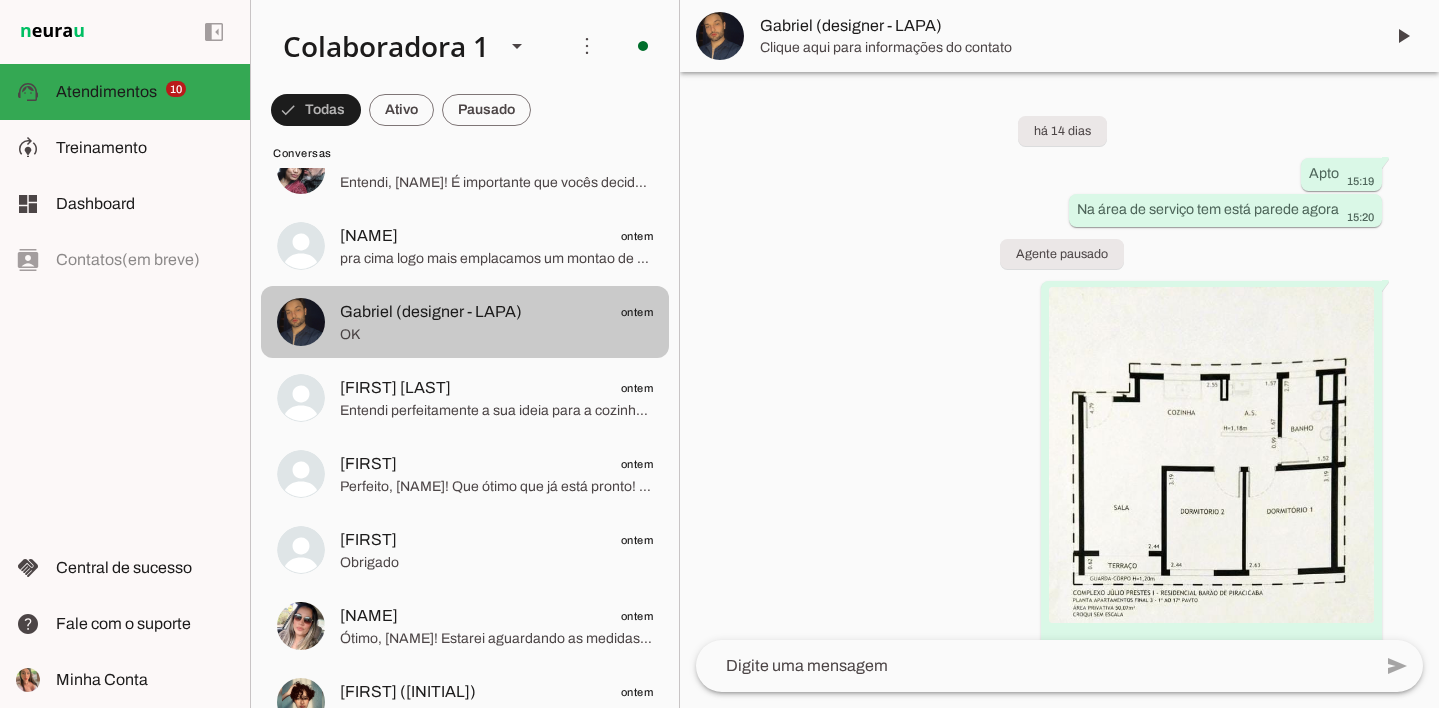 scroll, scrollTop: 17288, scrollLeft: 0, axis: vertical 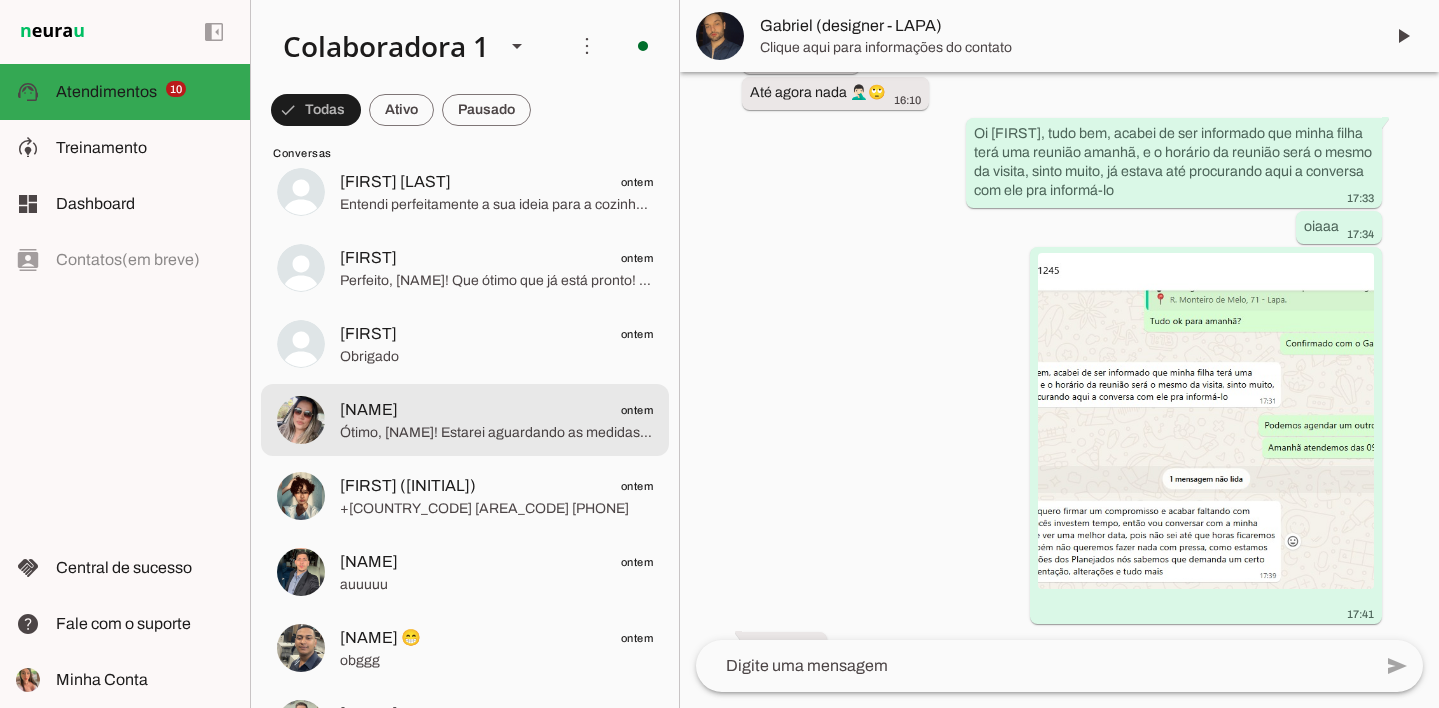 click on "[FIRST] (ritmo)
ontem" 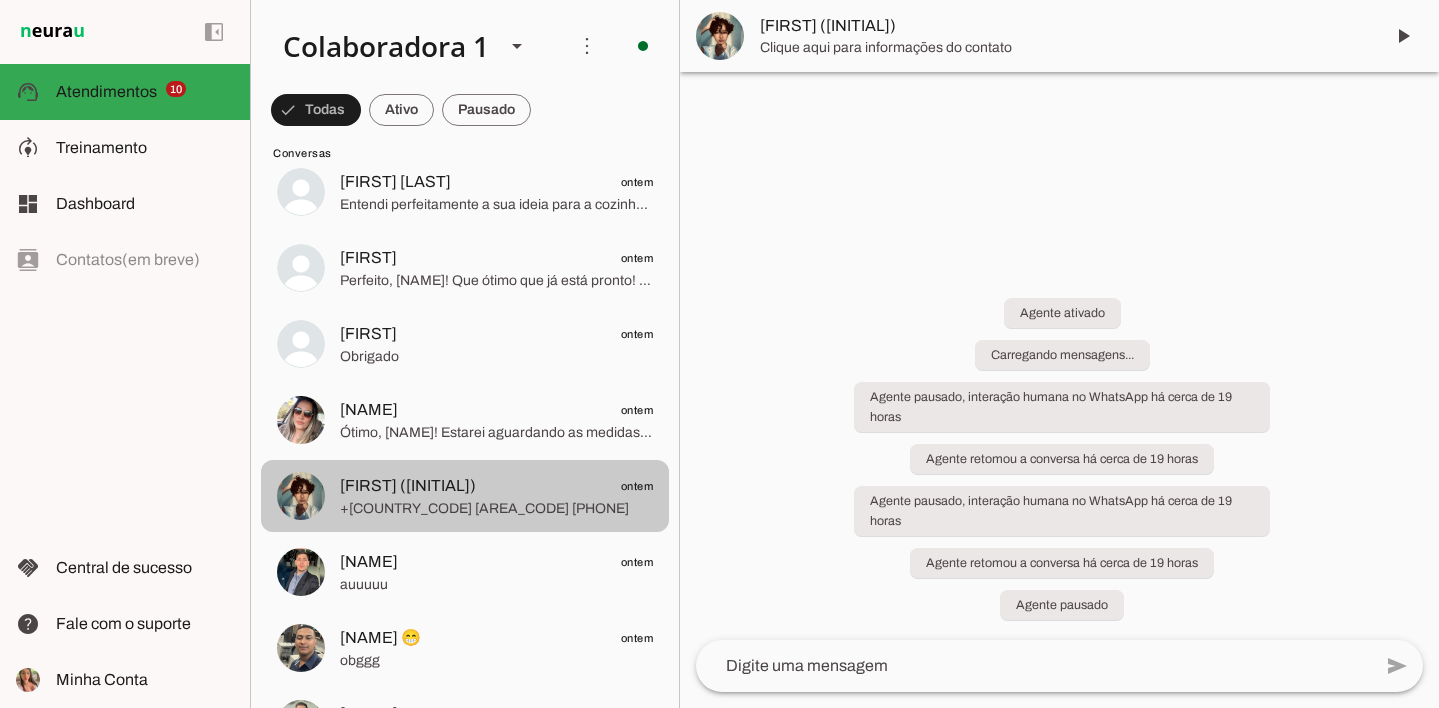 scroll, scrollTop: 0, scrollLeft: 0, axis: both 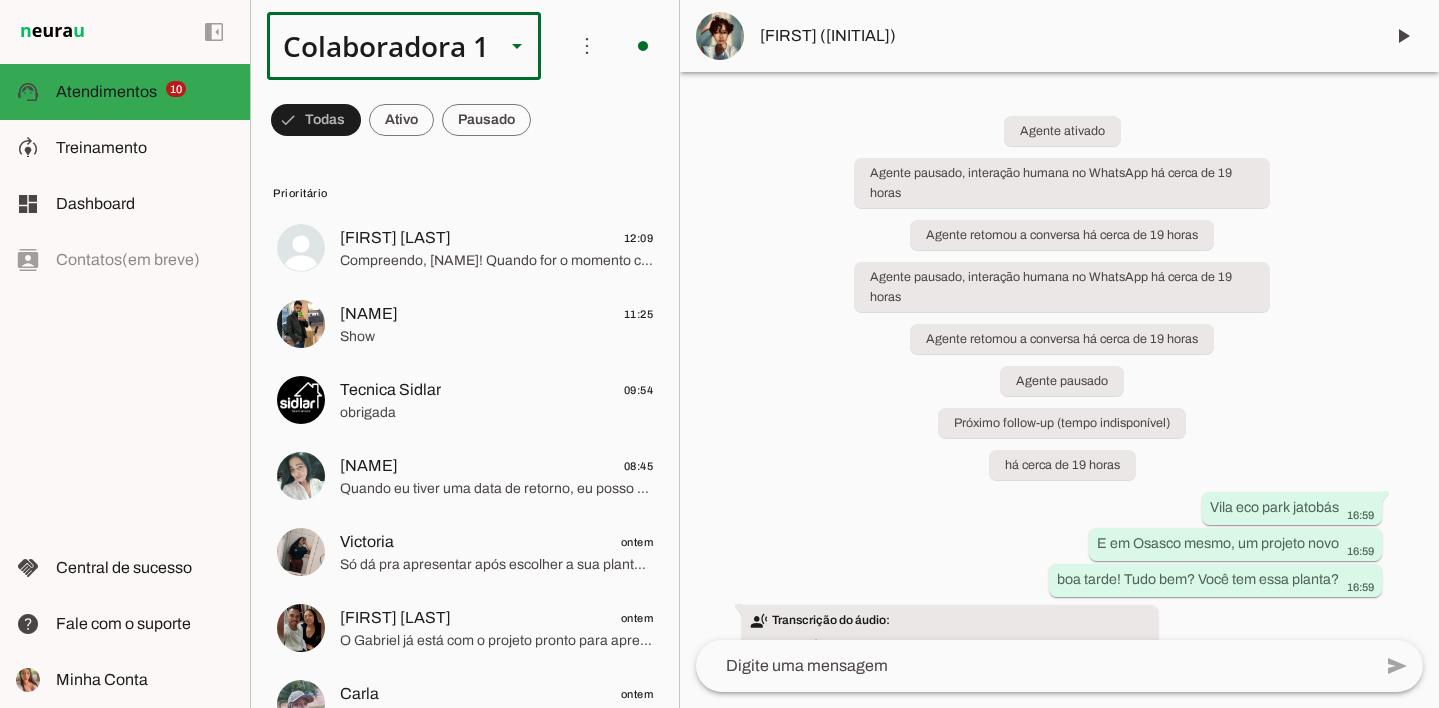 click on "Colaboradora 1" at bounding box center (378, 46) 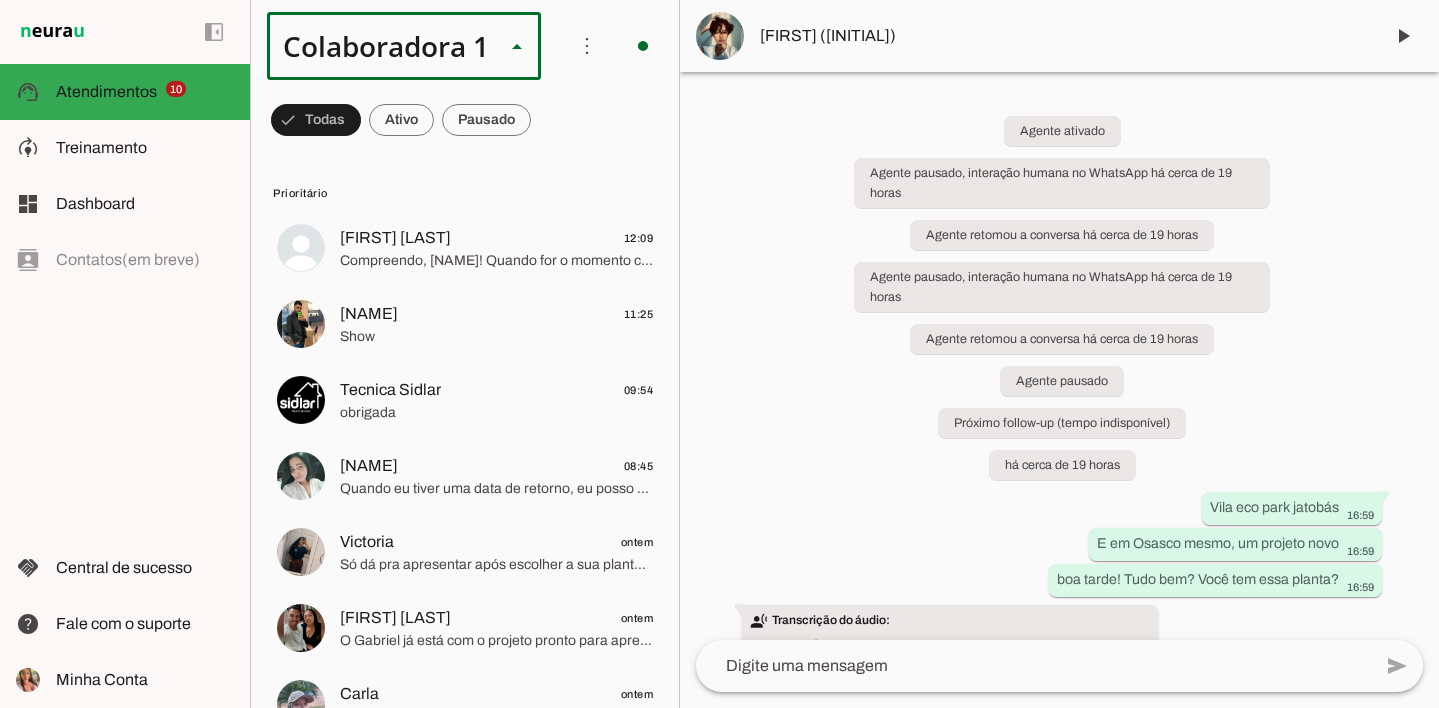 scroll, scrollTop: 0, scrollLeft: 0, axis: both 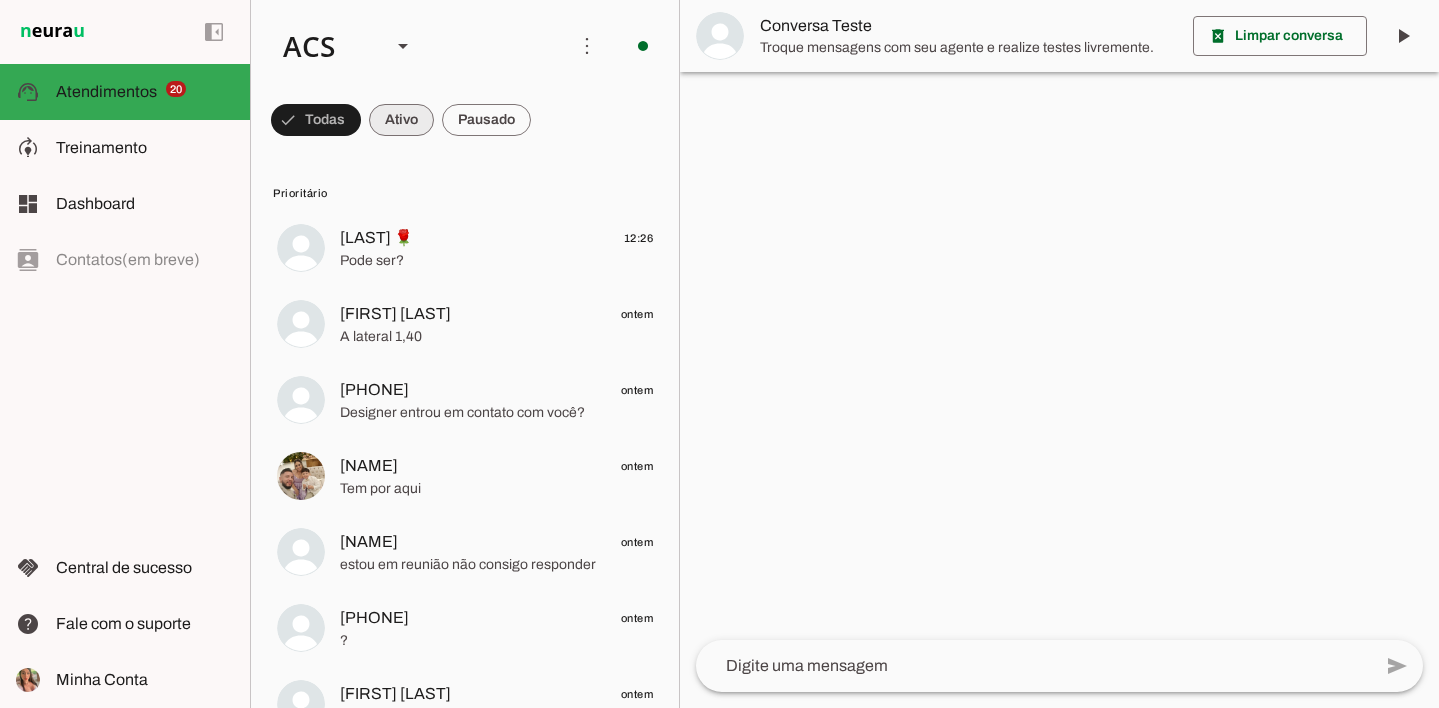 click at bounding box center (316, 120) 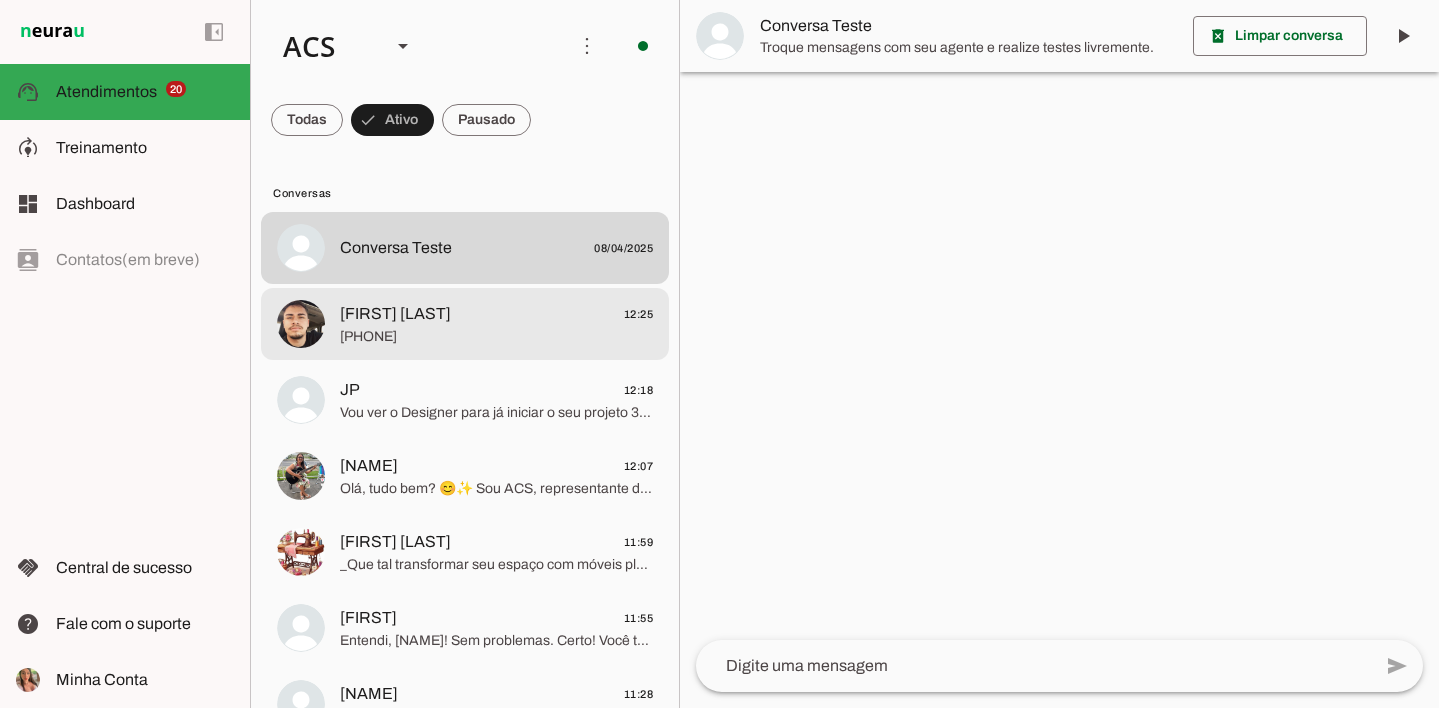 click on "[FIRST] [LAST]" 